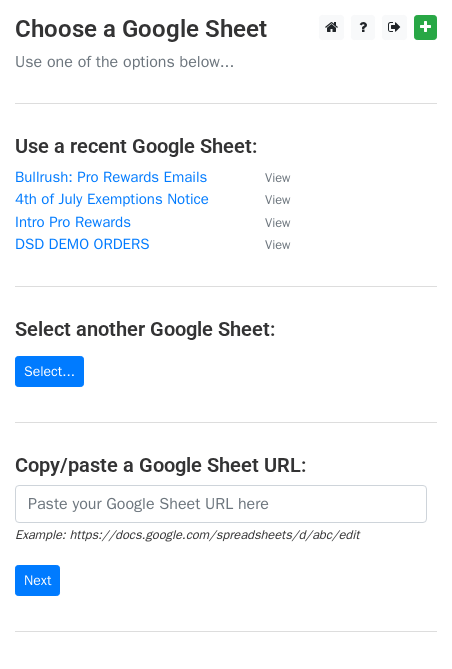 scroll, scrollTop: 0, scrollLeft: 0, axis: both 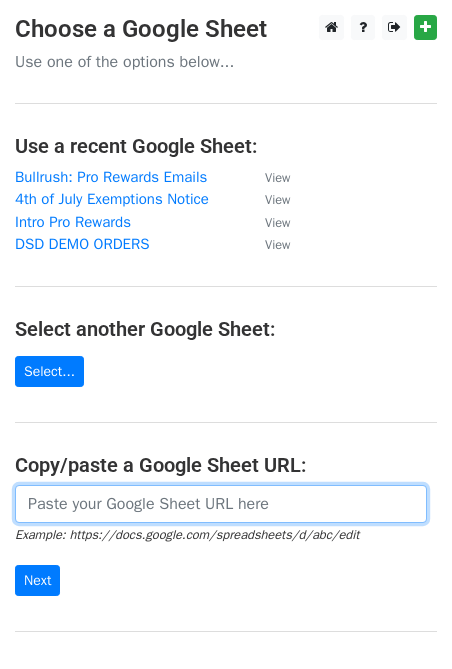 click at bounding box center [221, 504] 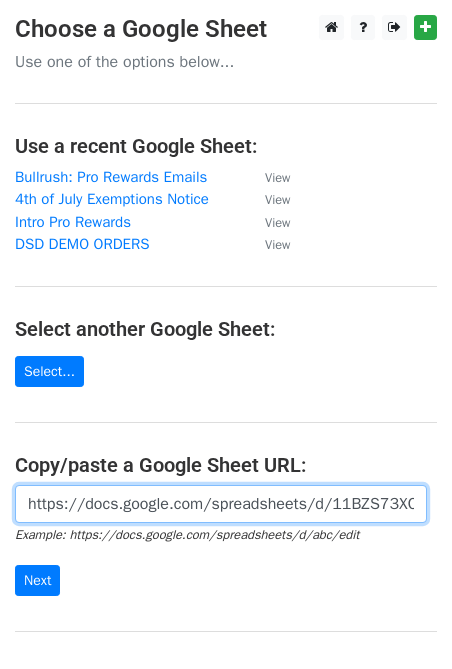 scroll, scrollTop: 0, scrollLeft: 600, axis: horizontal 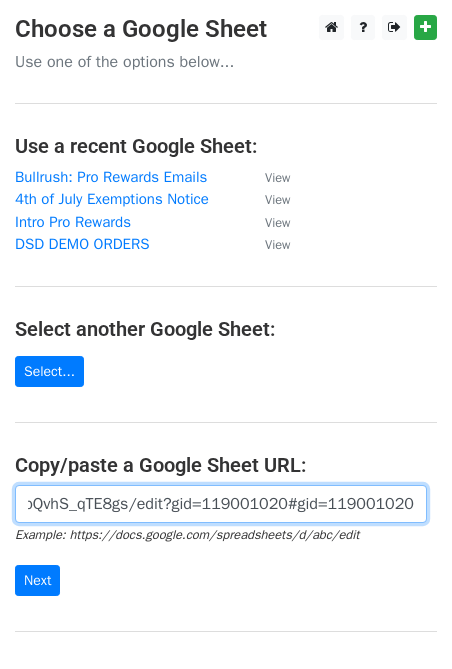 type on "https://docs.google.com/spreadsheets/d/11BZS73XCGwkHnxCDaQIUxo7Ks_7xgbwbQvhS_qTE8gs/edit?gid=119001020#gid=119001020" 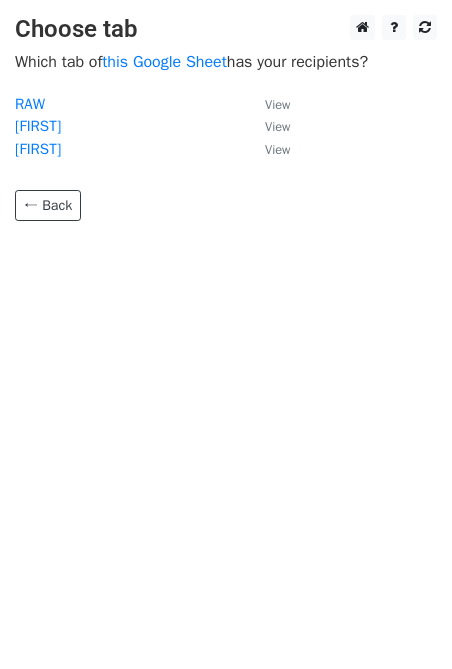 scroll, scrollTop: 0, scrollLeft: 0, axis: both 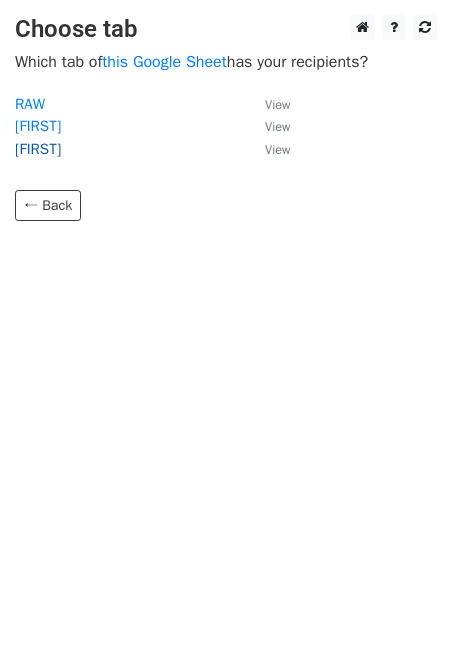 click on "[FIRST]" at bounding box center [38, 149] 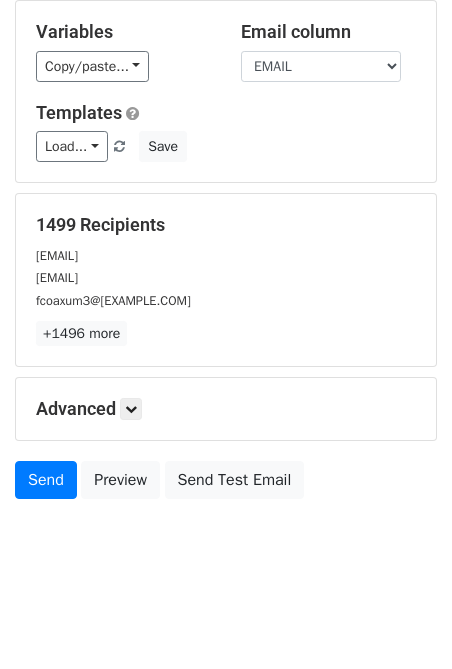 scroll, scrollTop: 121, scrollLeft: 0, axis: vertical 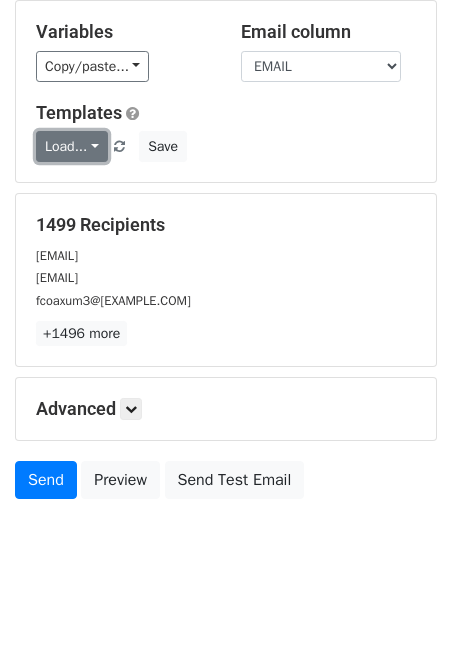 click on "Load..." at bounding box center (72, 146) 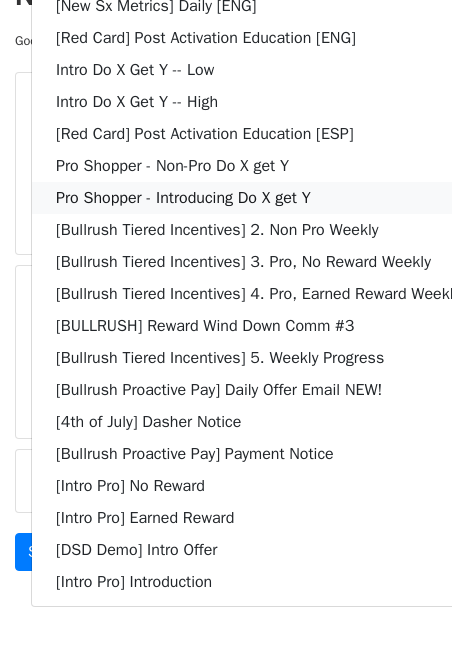 scroll, scrollTop: 21, scrollLeft: 0, axis: vertical 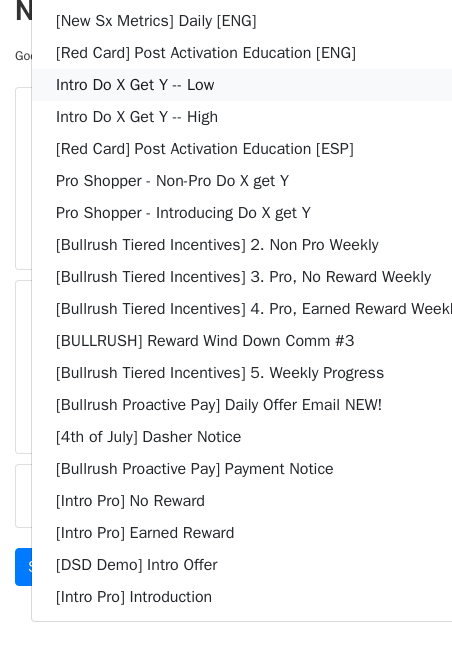 click on "Intro Do X Get Y -- Low" at bounding box center [258, 85] 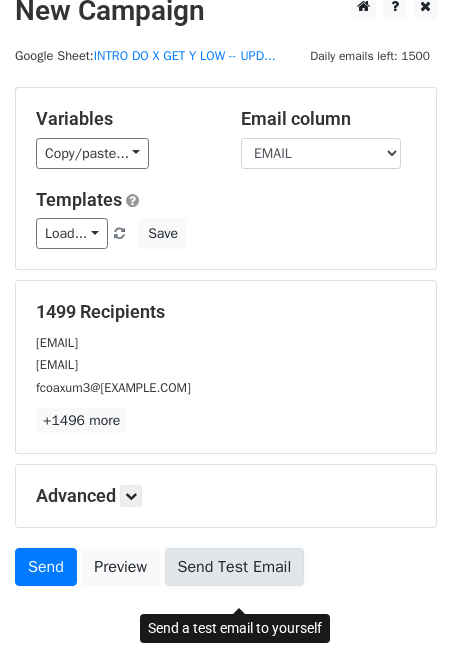 click on "Send Test Email" at bounding box center (235, 567) 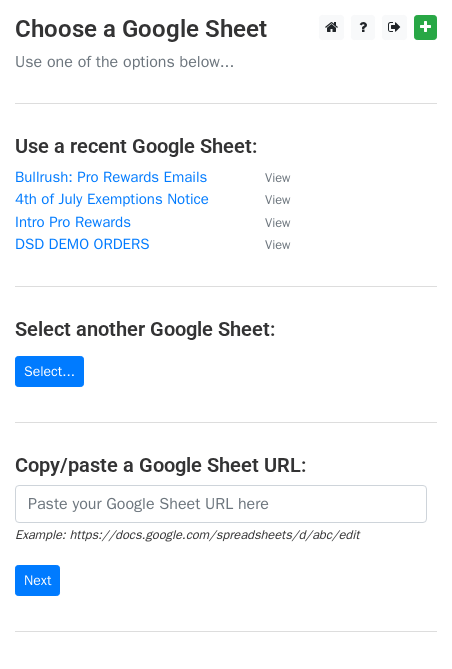 scroll, scrollTop: 0, scrollLeft: 0, axis: both 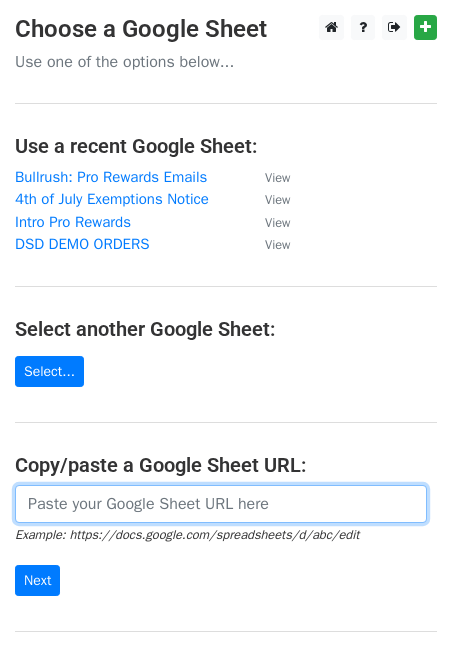 click at bounding box center (221, 504) 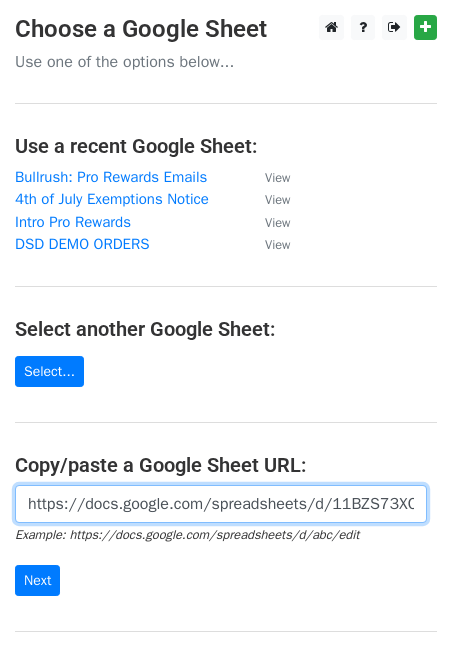scroll, scrollTop: 0, scrollLeft: 600, axis: horizontal 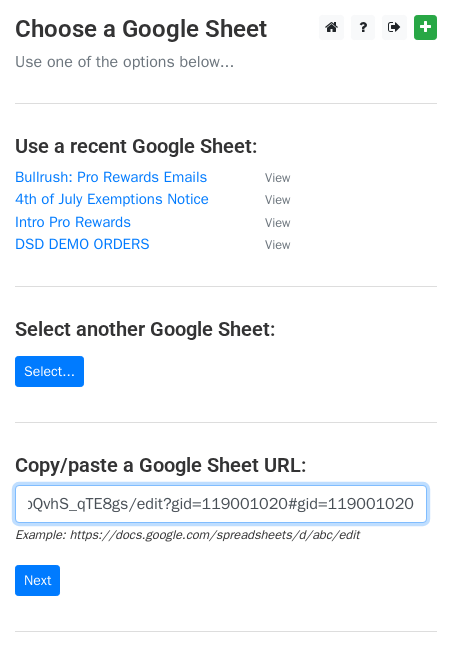 type on "https://docs.google.com/spreadsheets/d/11BZS73XCGwkHnxCDaQIUxo7Ks_7xgbwbQvhS_qTE8gs/edit?gid=119001020#gid=119001020" 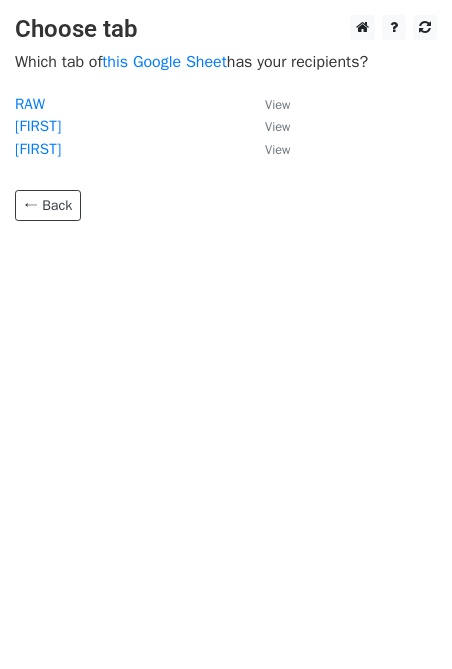 scroll, scrollTop: 0, scrollLeft: 0, axis: both 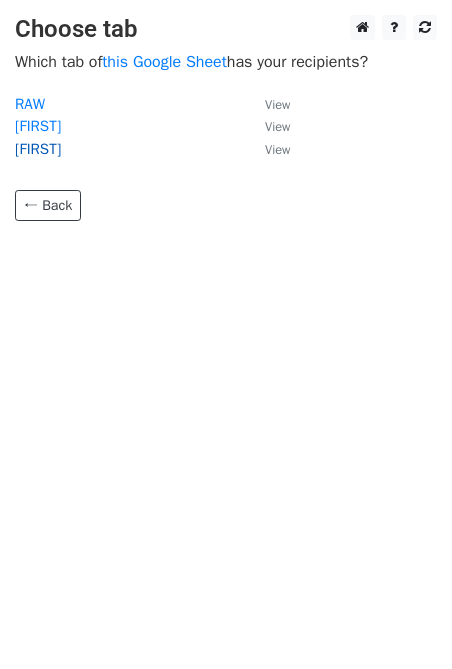 click on "[FIRST]" at bounding box center [38, 149] 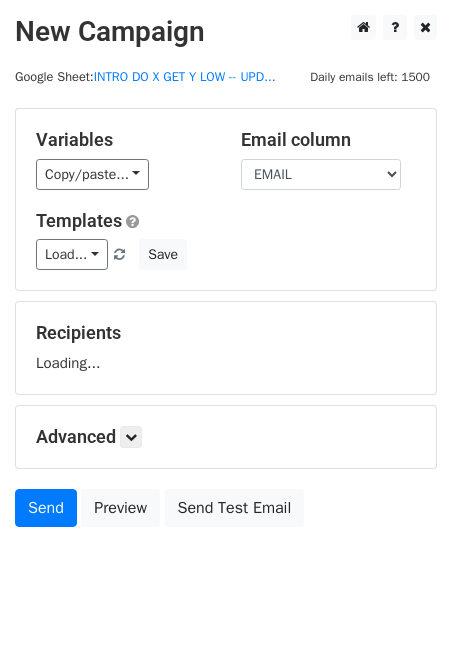 scroll, scrollTop: 0, scrollLeft: 0, axis: both 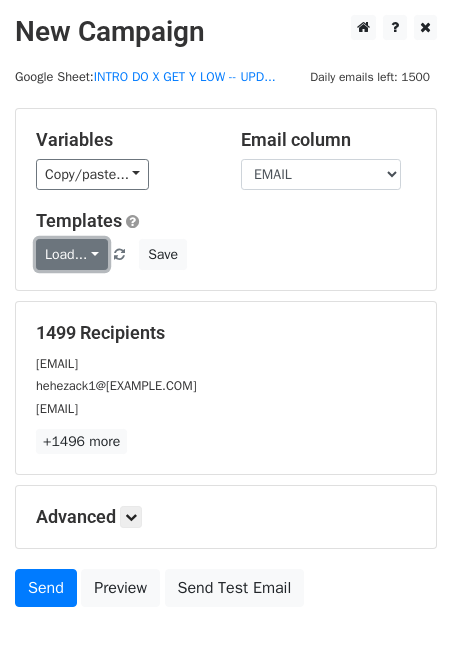 click on "Load..." at bounding box center [72, 254] 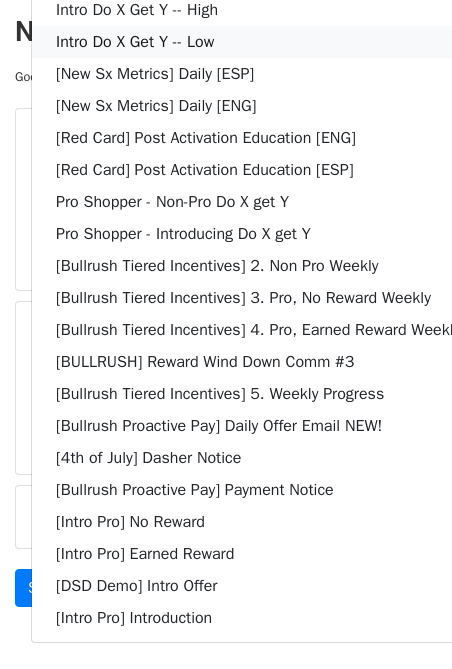 click on "Intro Do X Get Y -- Low" at bounding box center (258, 42) 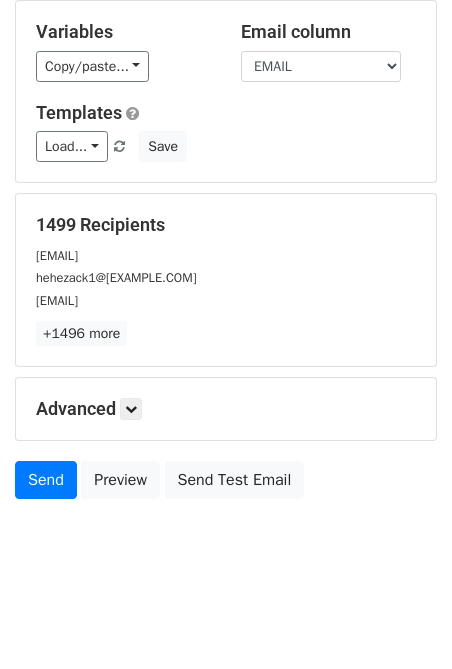 scroll, scrollTop: 130, scrollLeft: 0, axis: vertical 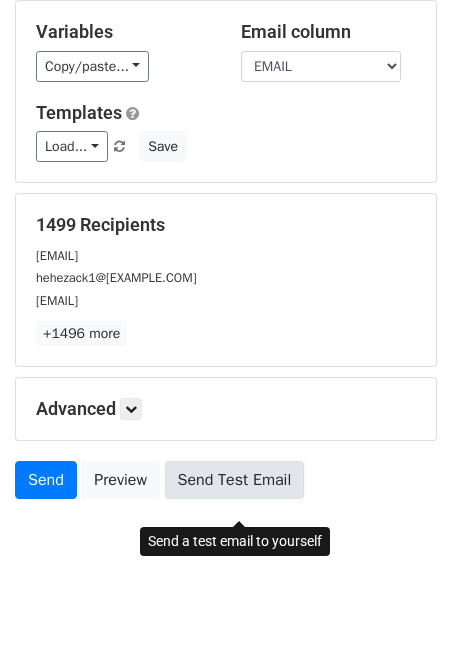 click on "Send Test Email" at bounding box center [235, 480] 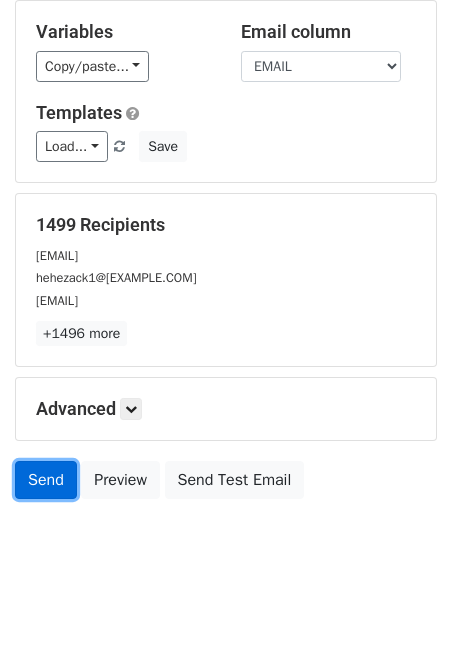 click on "Send" at bounding box center (46, 480) 